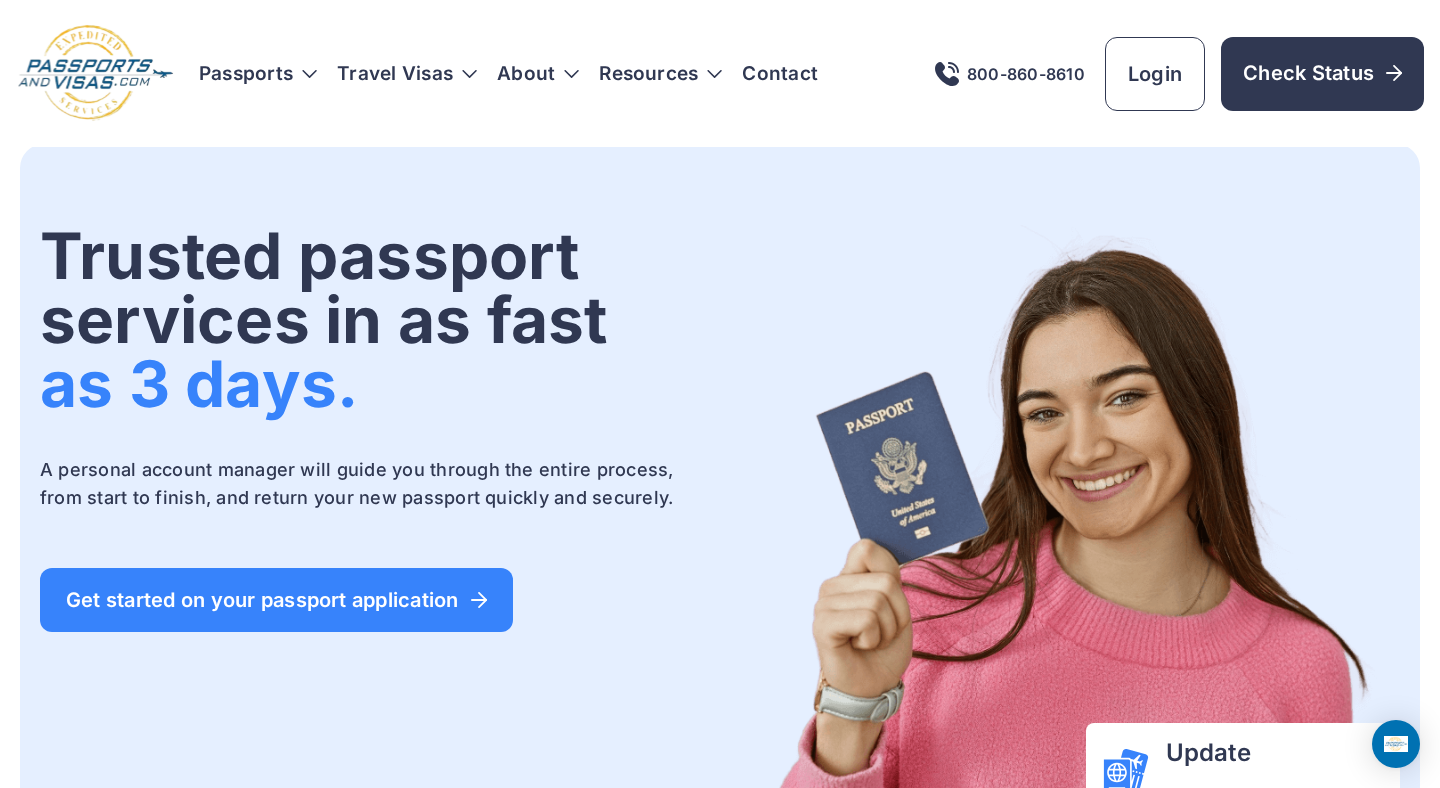scroll, scrollTop: 0, scrollLeft: 0, axis: both 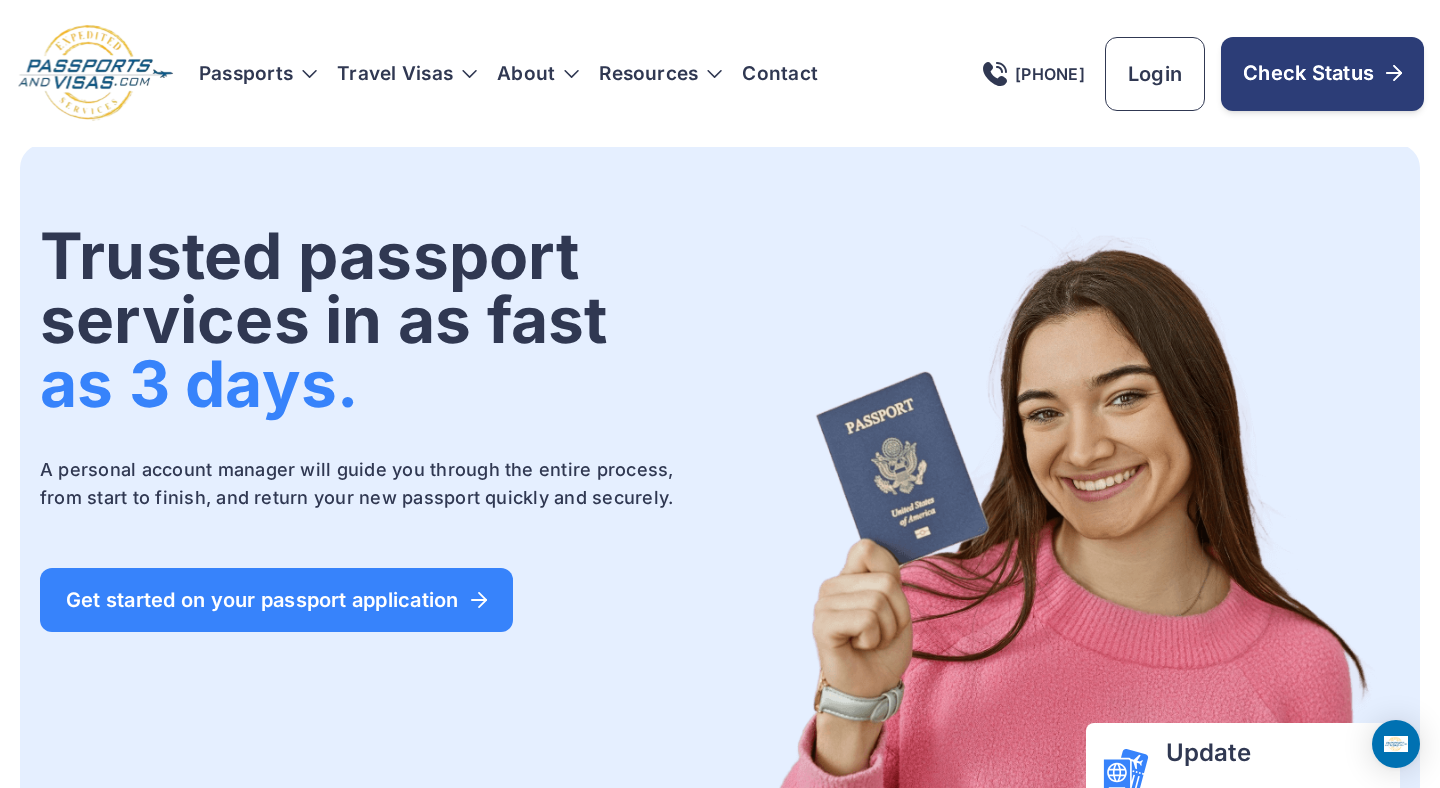 click on "Check Status" at bounding box center [1322, 74] 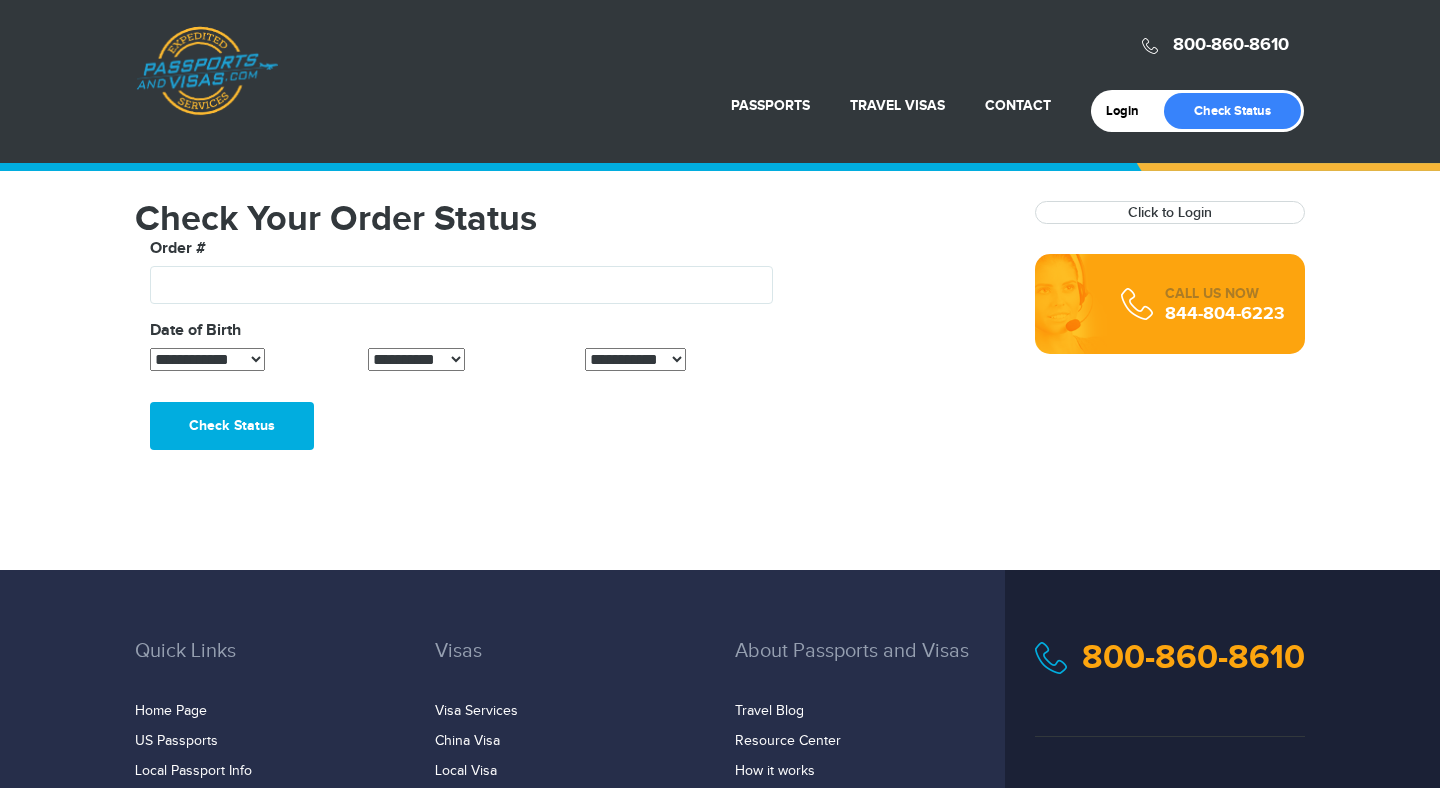 scroll, scrollTop: 0, scrollLeft: 0, axis: both 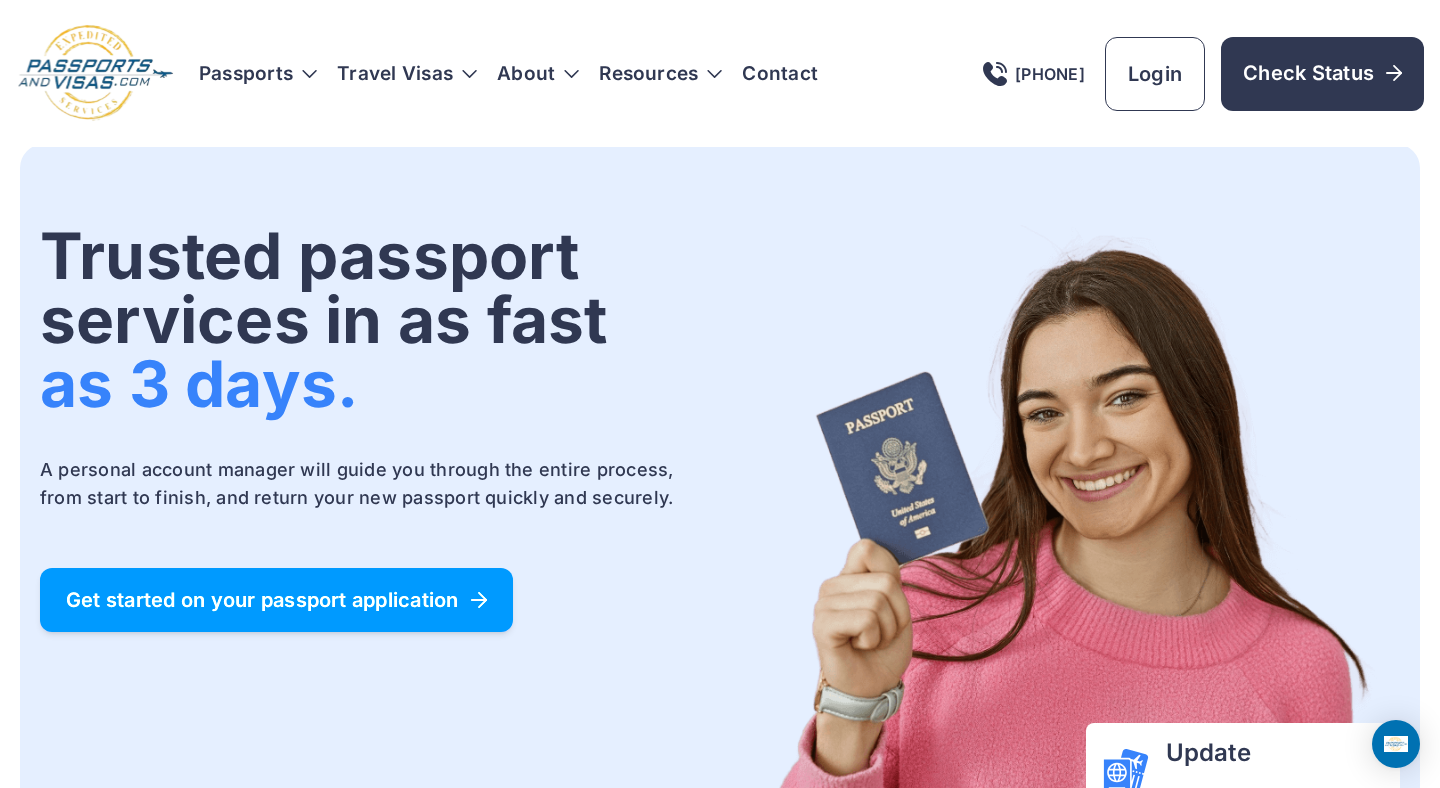 click on "Get started on your passport application" at bounding box center (276, 600) 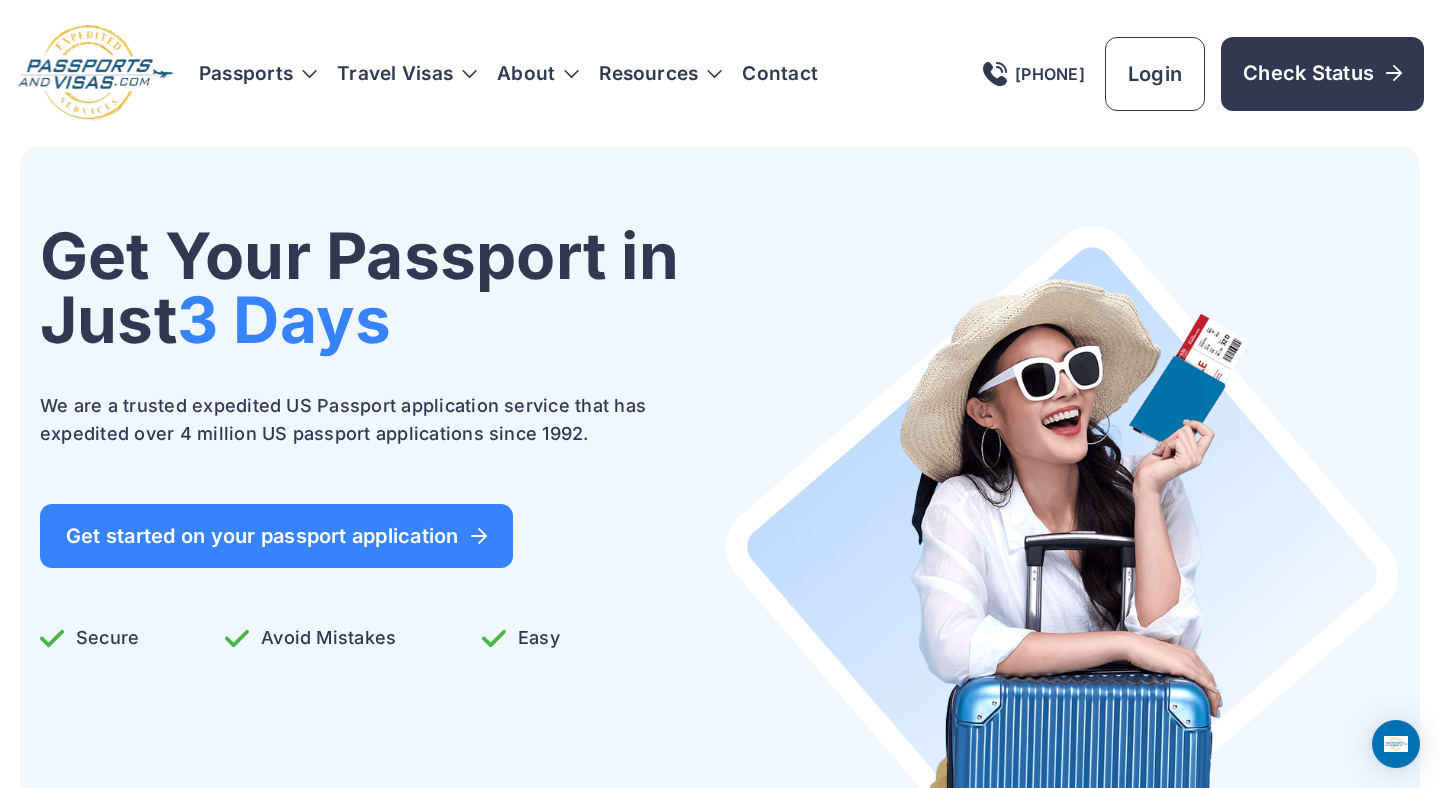 scroll, scrollTop: 0, scrollLeft: 0, axis: both 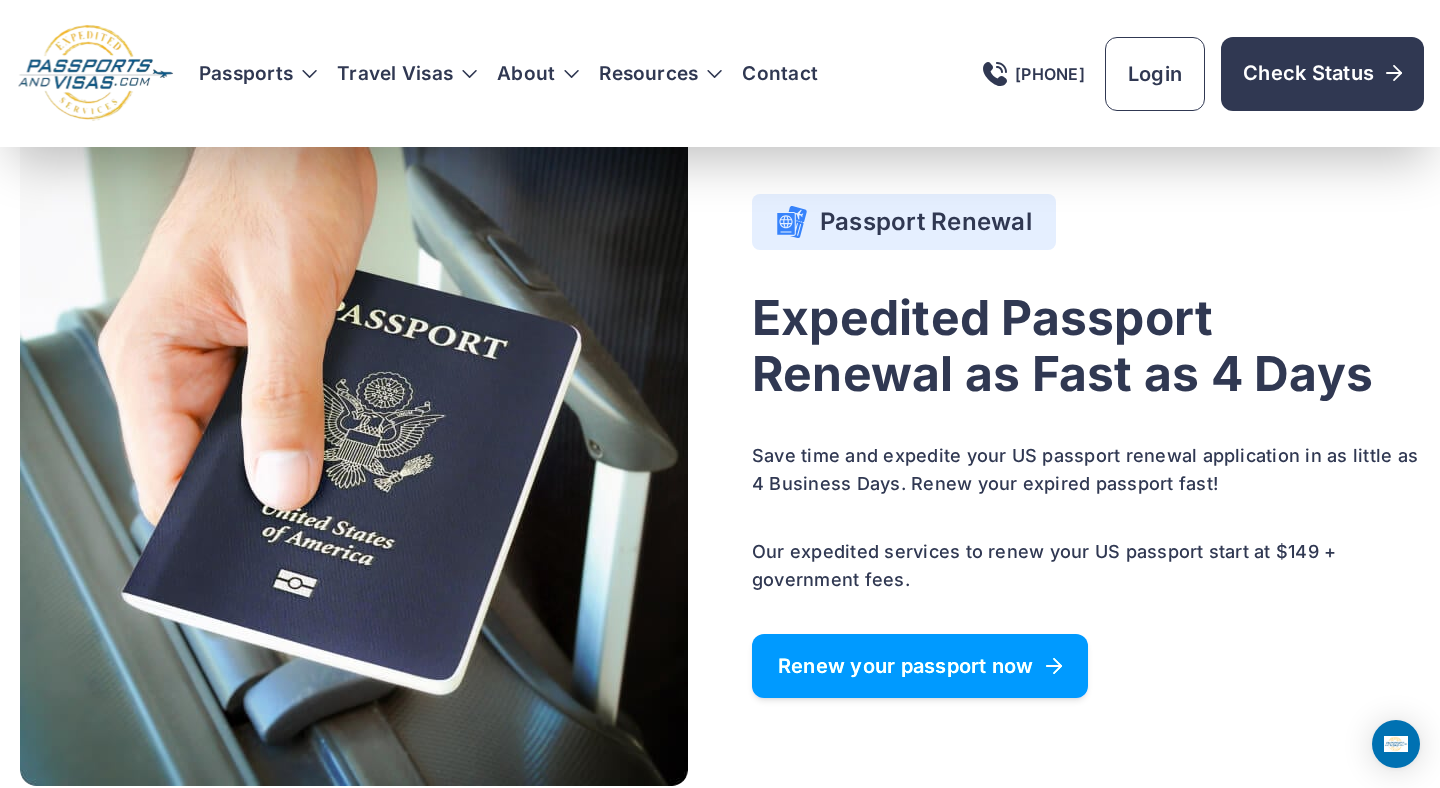 click on "Renew your passport now" at bounding box center (920, 666) 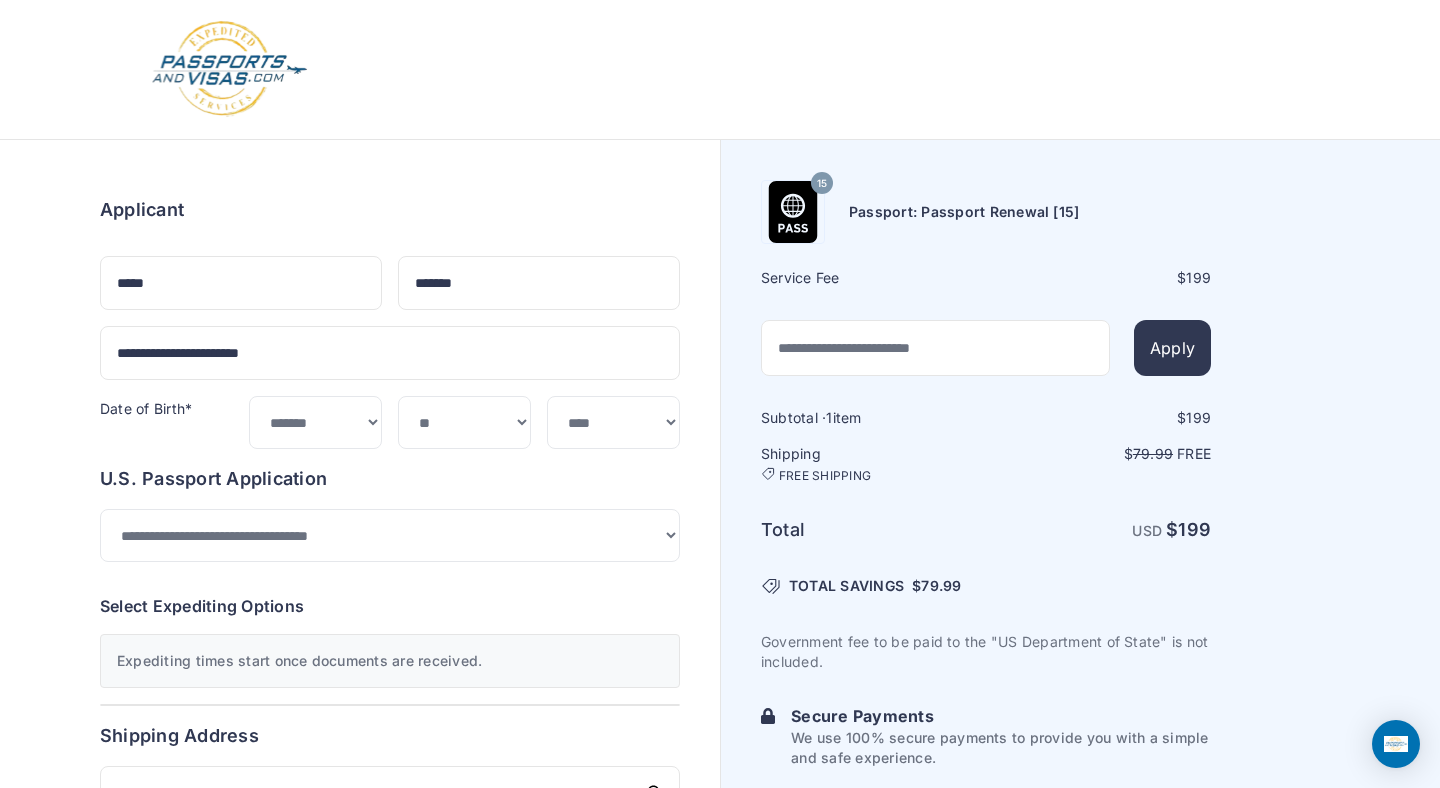 scroll, scrollTop: 0, scrollLeft: 0, axis: both 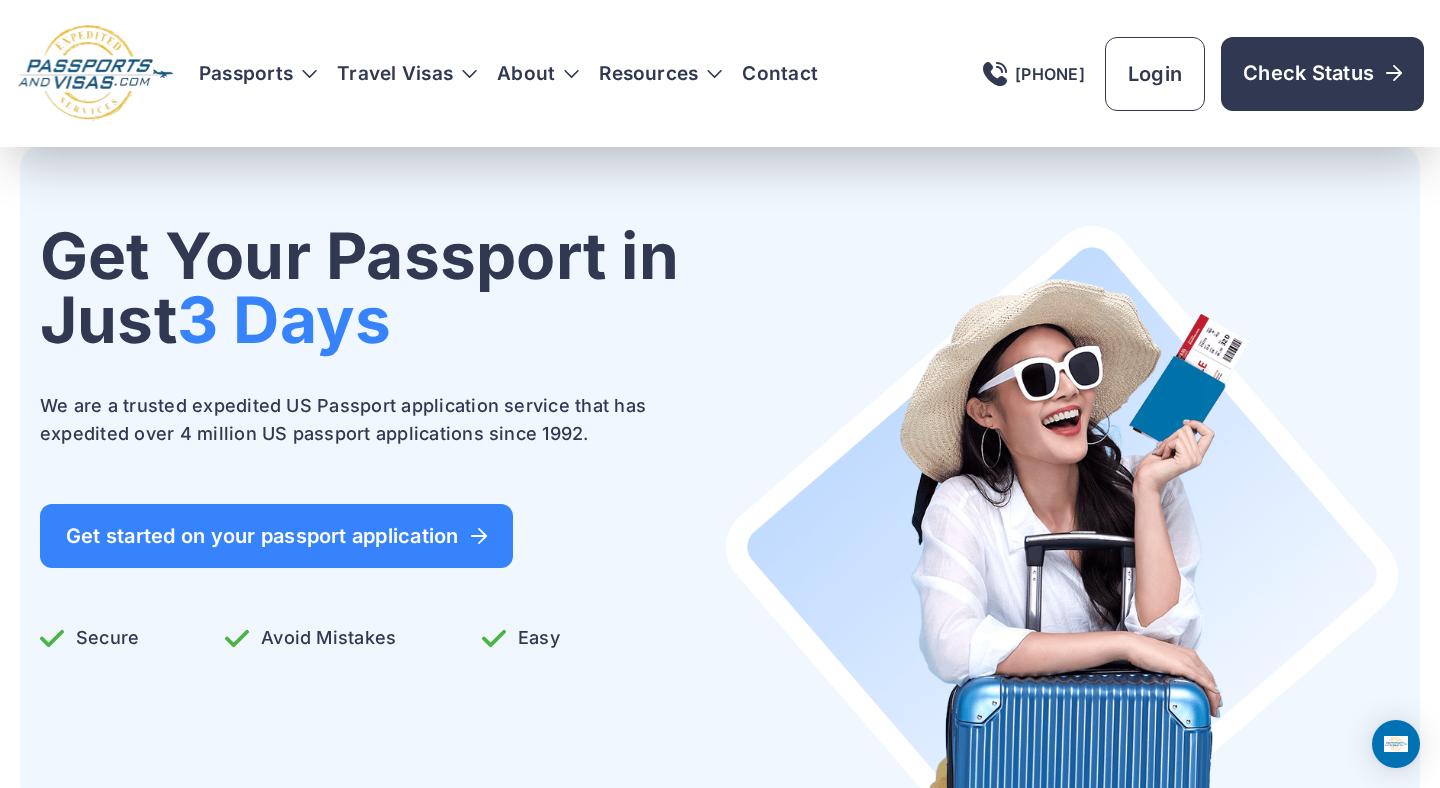 click on "Passports" at bounding box center [258, 74] 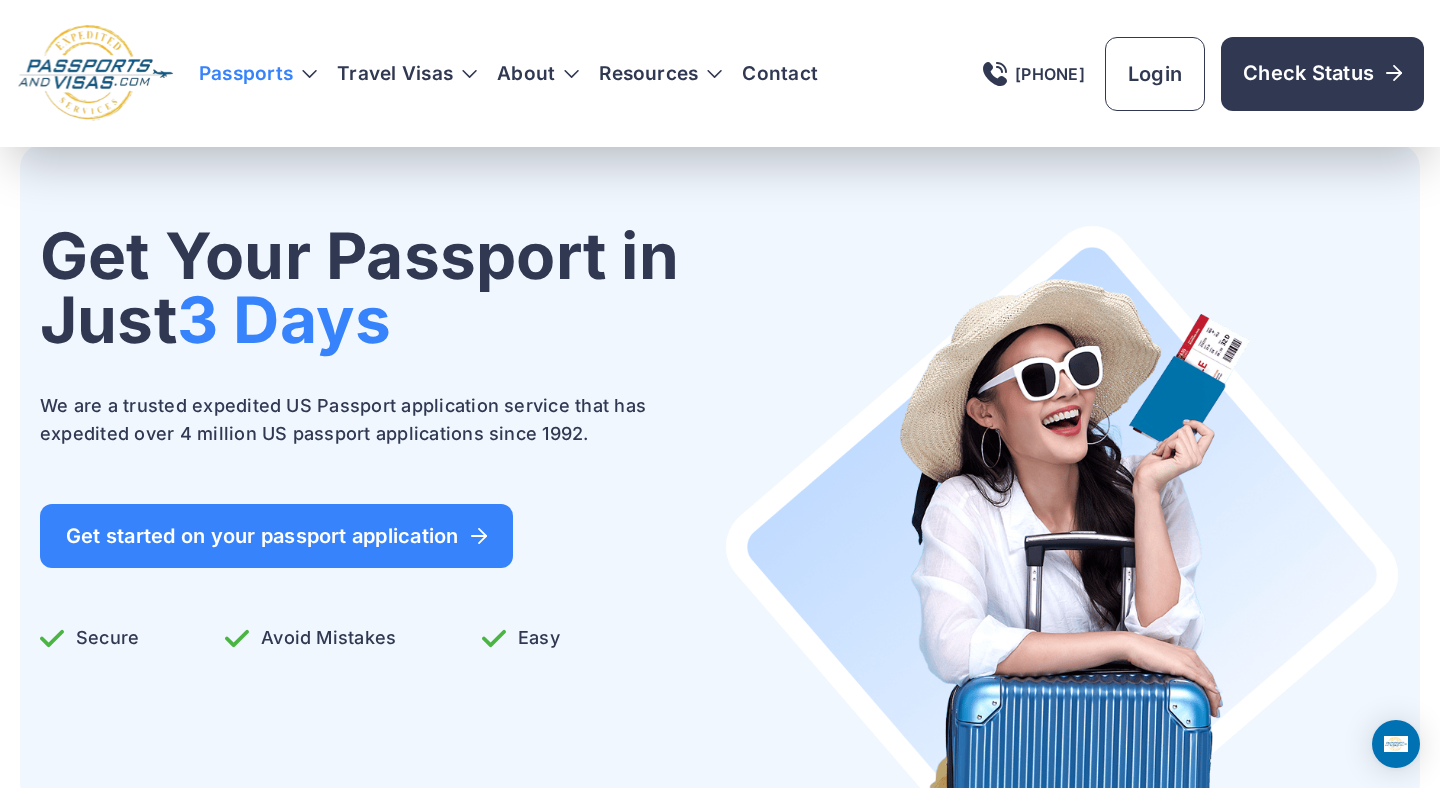scroll, scrollTop: 1256, scrollLeft: 0, axis: vertical 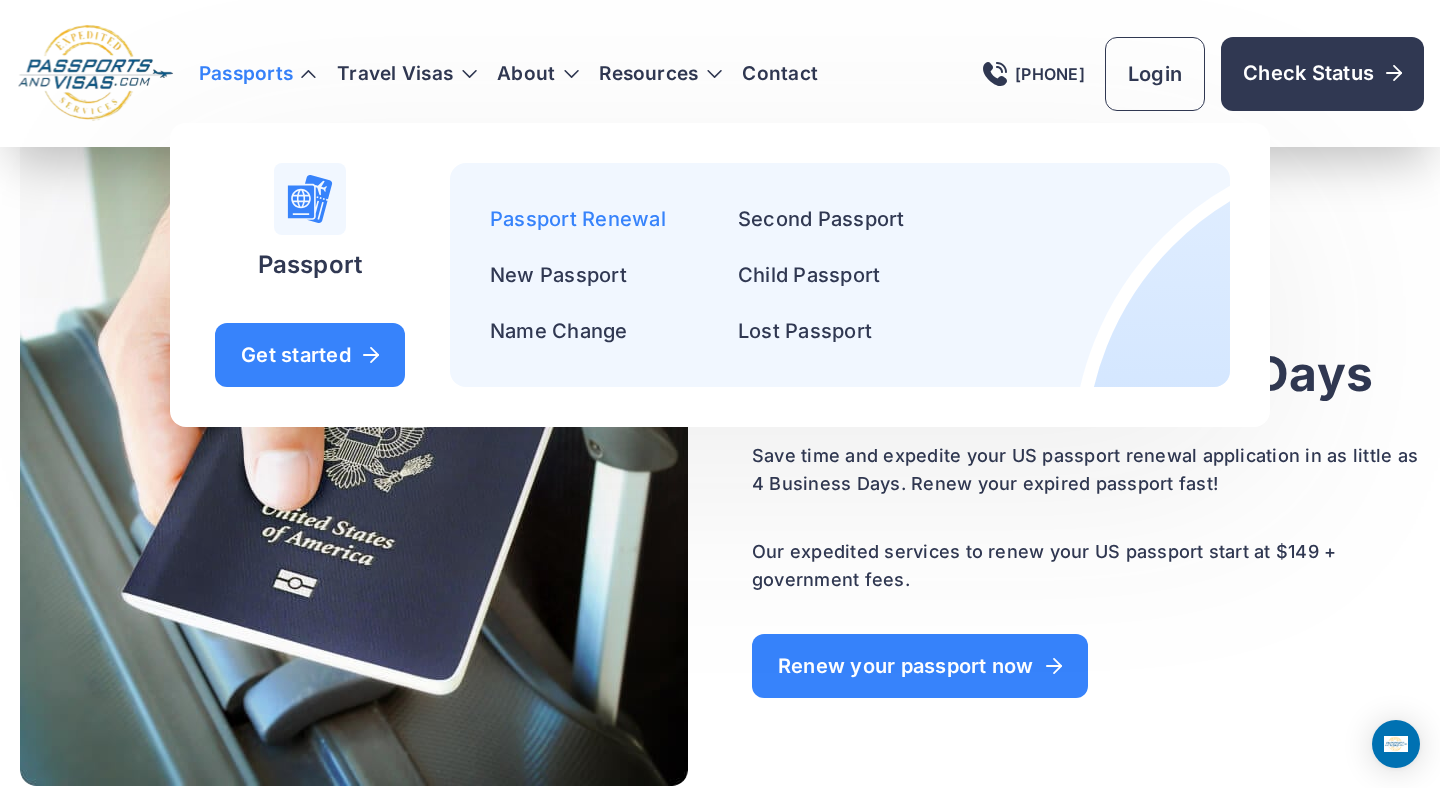 click on "Passport Renewal" at bounding box center (578, 219) 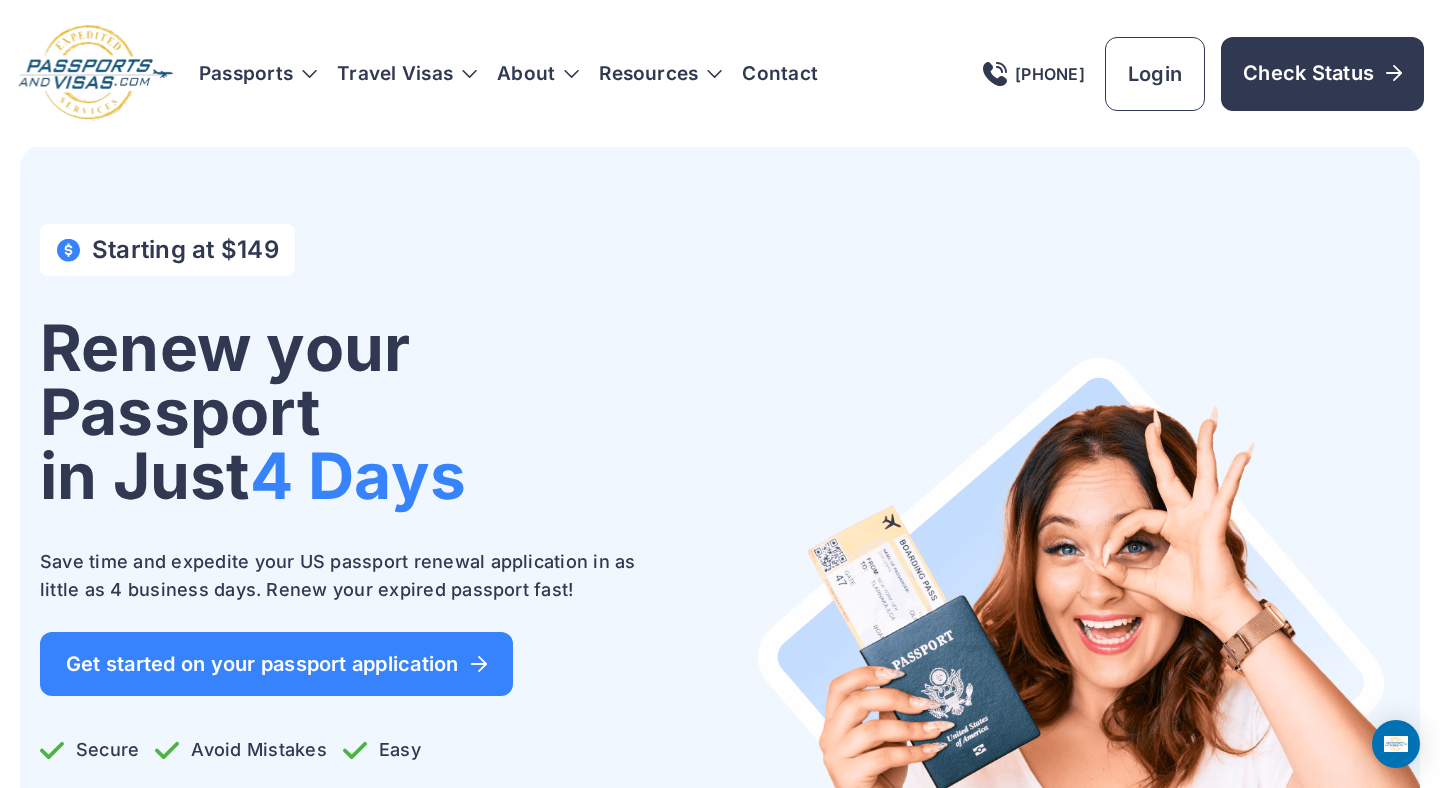 scroll, scrollTop: 0, scrollLeft: 0, axis: both 